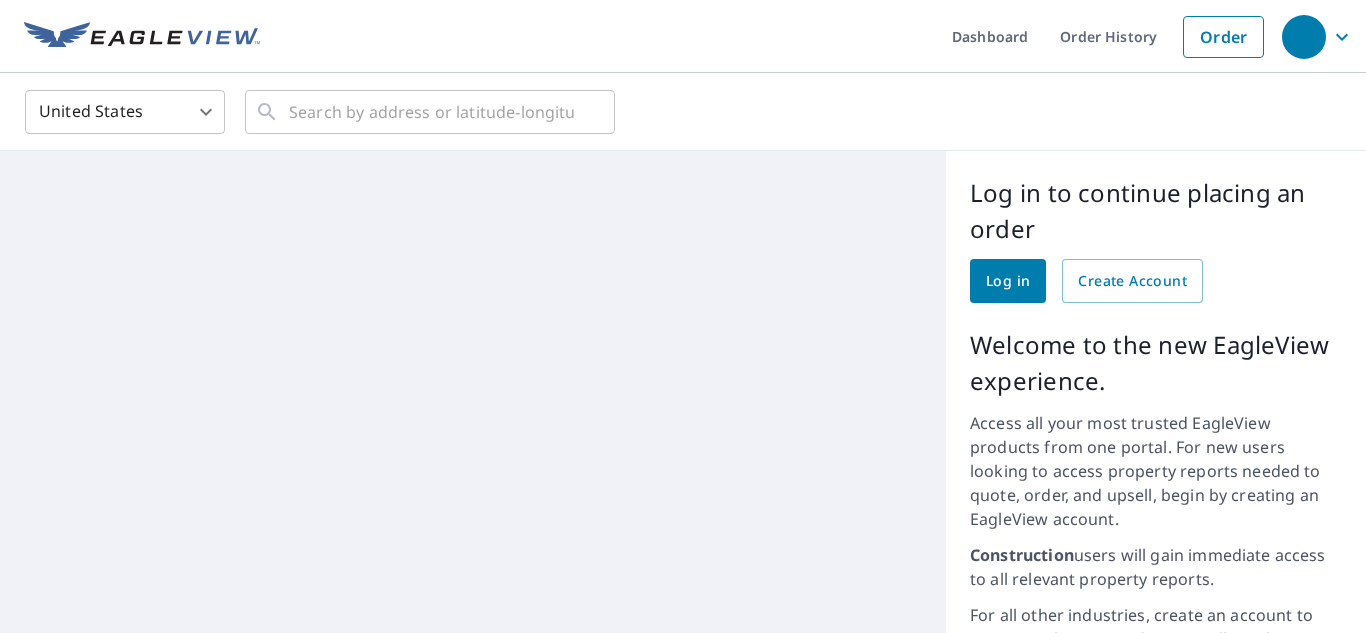 scroll, scrollTop: 0, scrollLeft: 0, axis: both 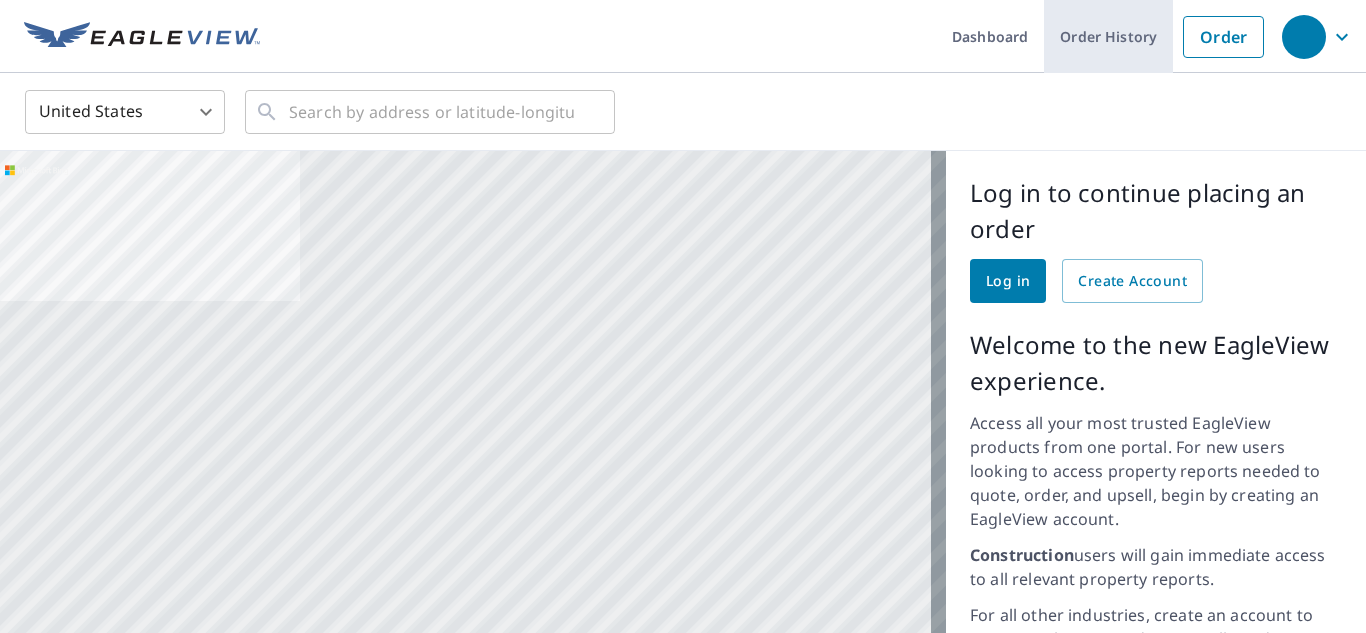 click on "Order History" at bounding box center (1108, 36) 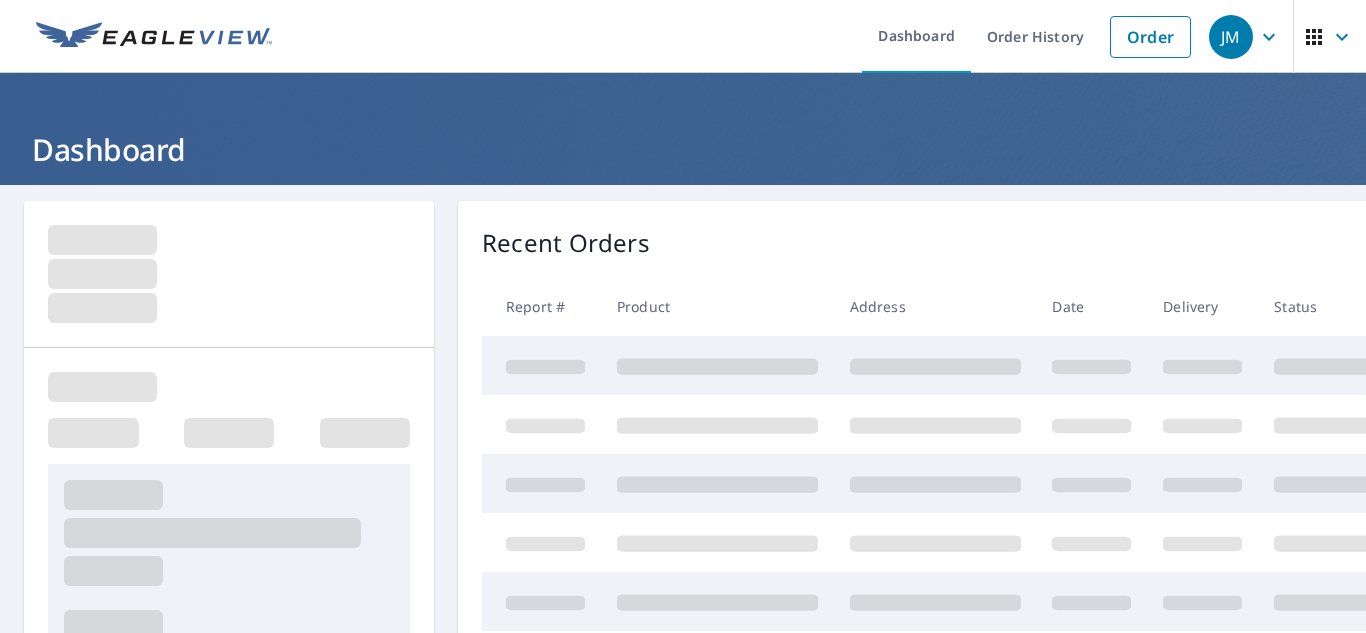 scroll, scrollTop: 0, scrollLeft: 0, axis: both 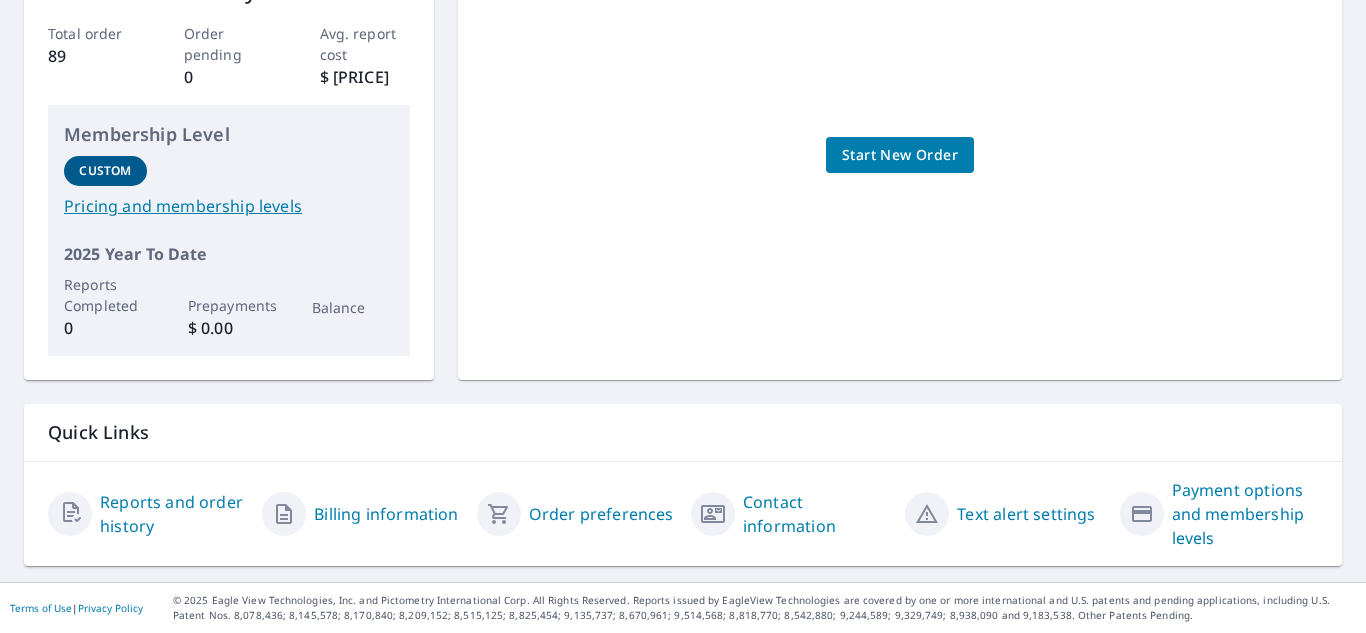 click on "Reports and order history" at bounding box center (173, 514) 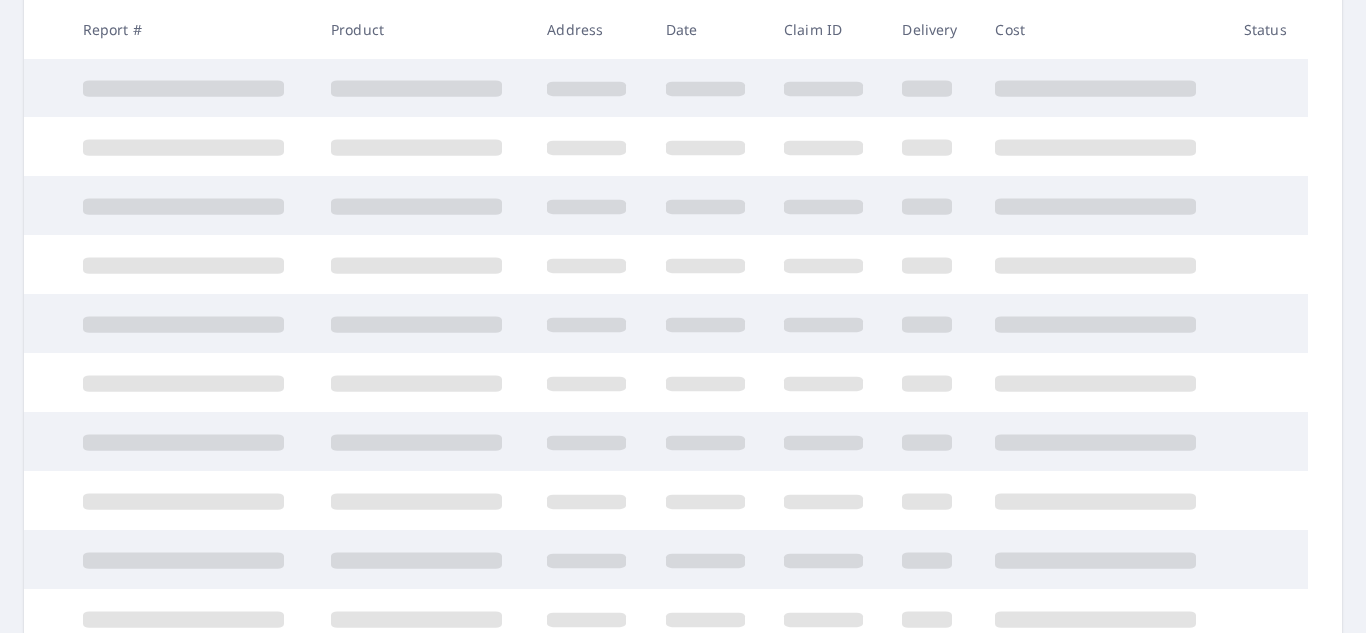 scroll, scrollTop: 0, scrollLeft: 0, axis: both 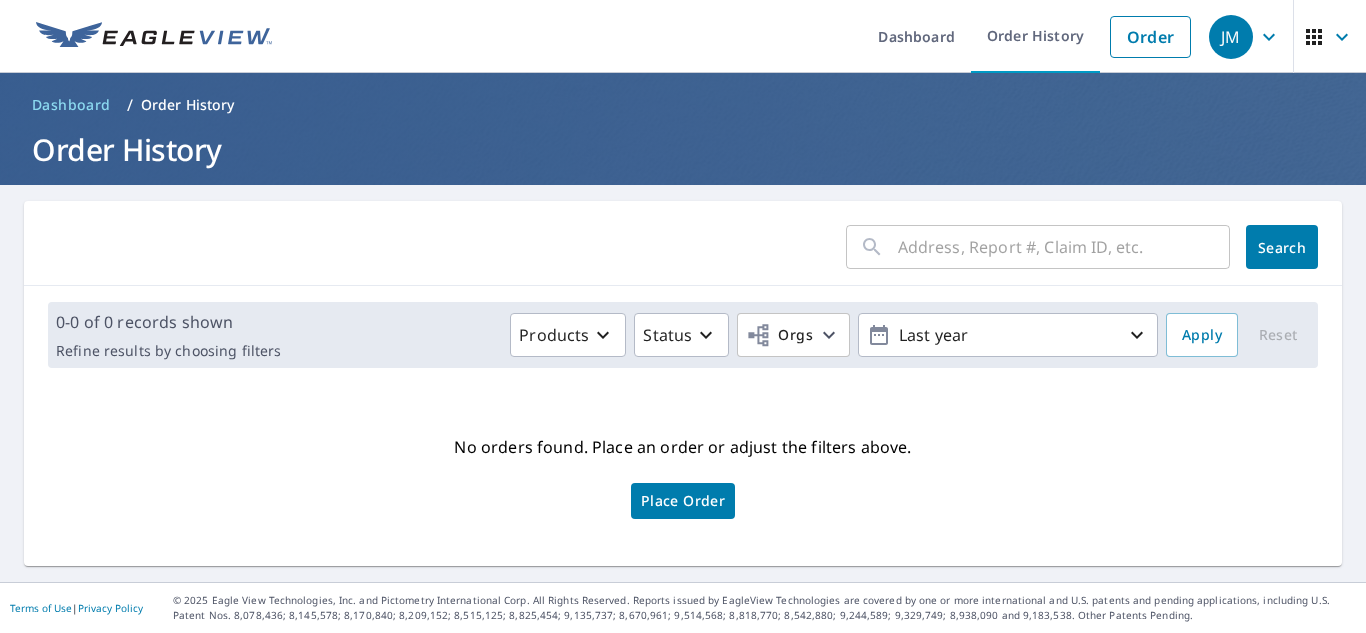click on "Dashboard / Order History" at bounding box center [683, 105] 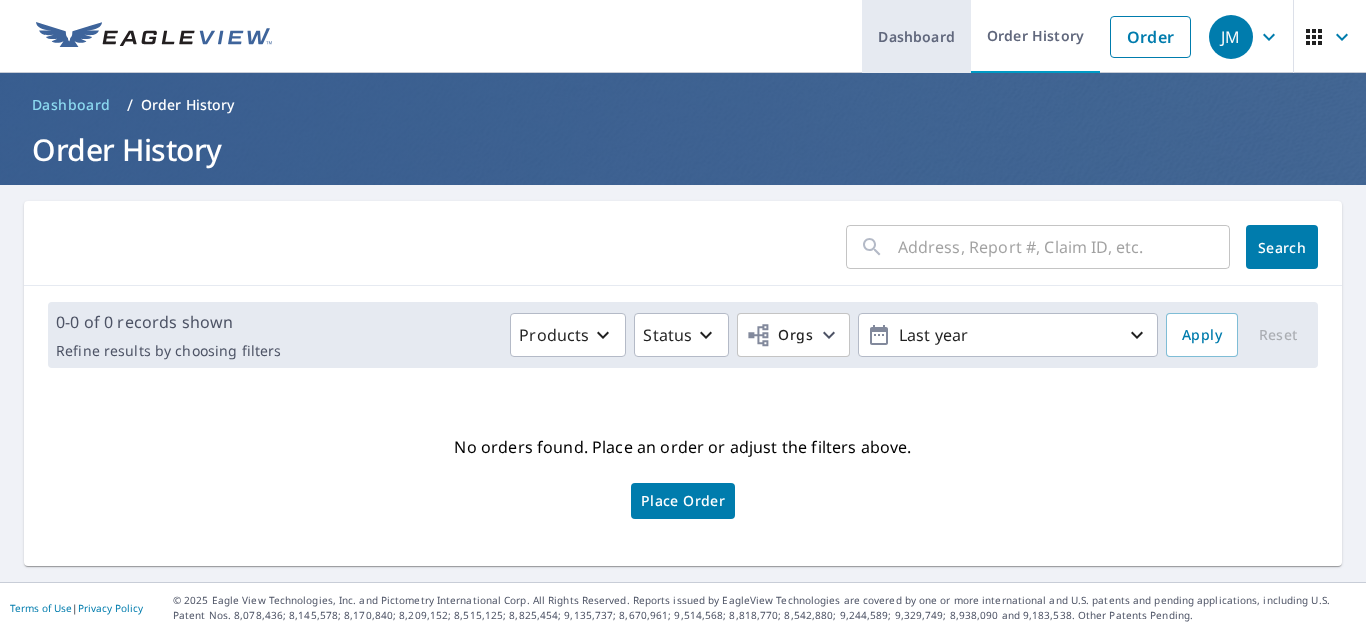 click on "Dashboard" at bounding box center [916, 36] 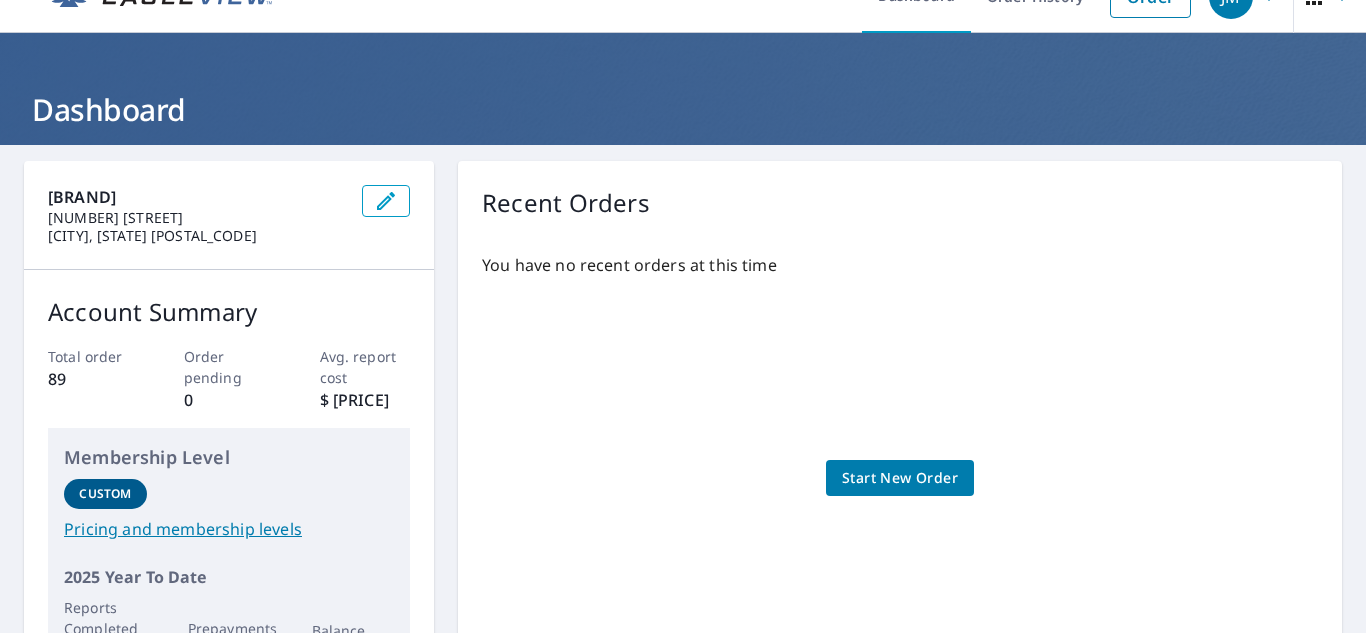 scroll, scrollTop: 67, scrollLeft: 0, axis: vertical 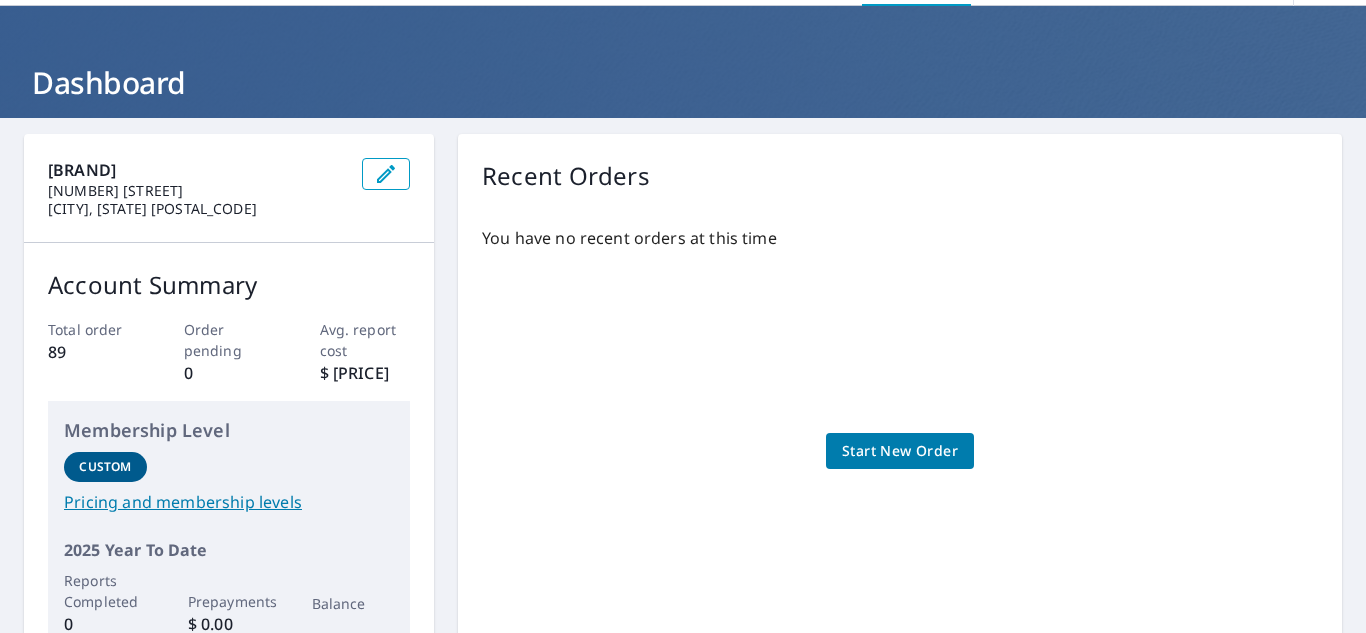 click on "Start New Order" at bounding box center (900, 451) 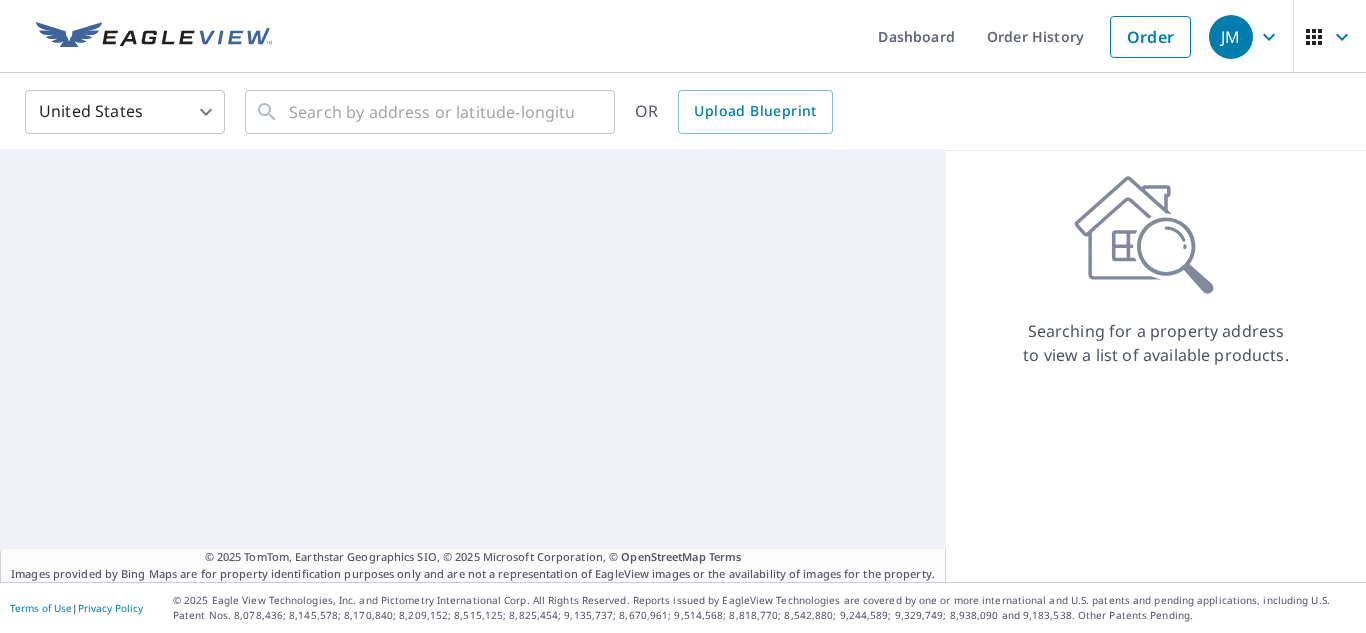 scroll, scrollTop: 0, scrollLeft: 0, axis: both 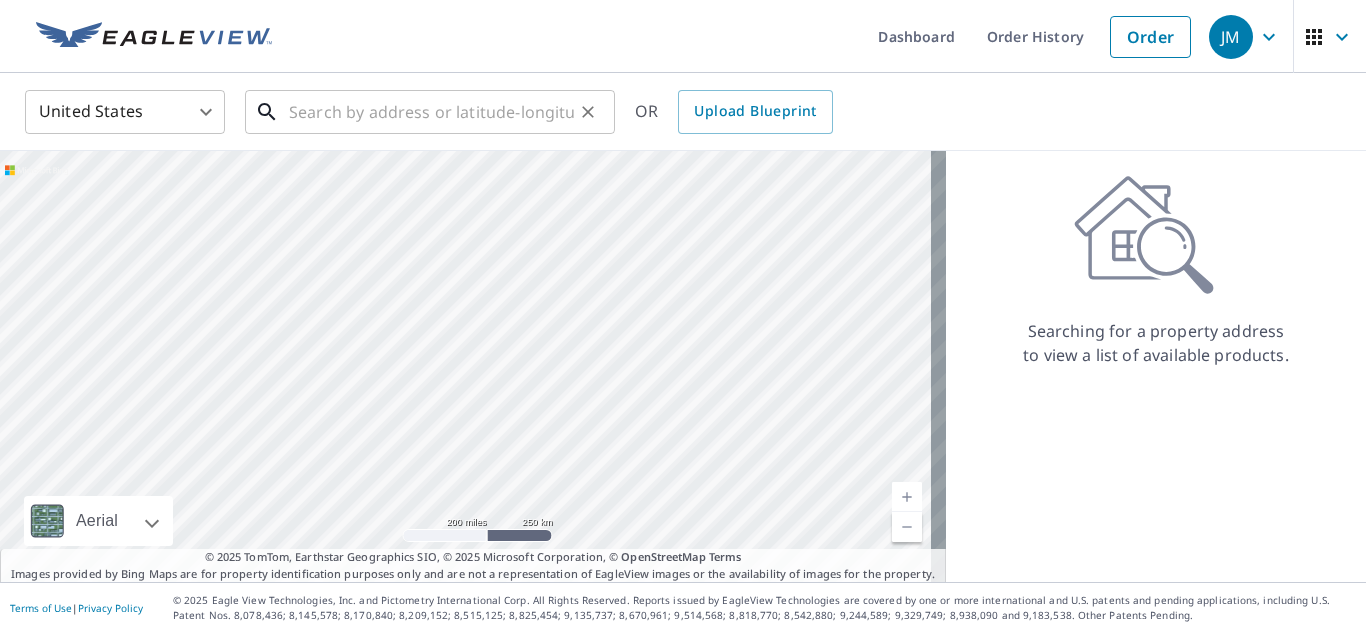 click at bounding box center (431, 112) 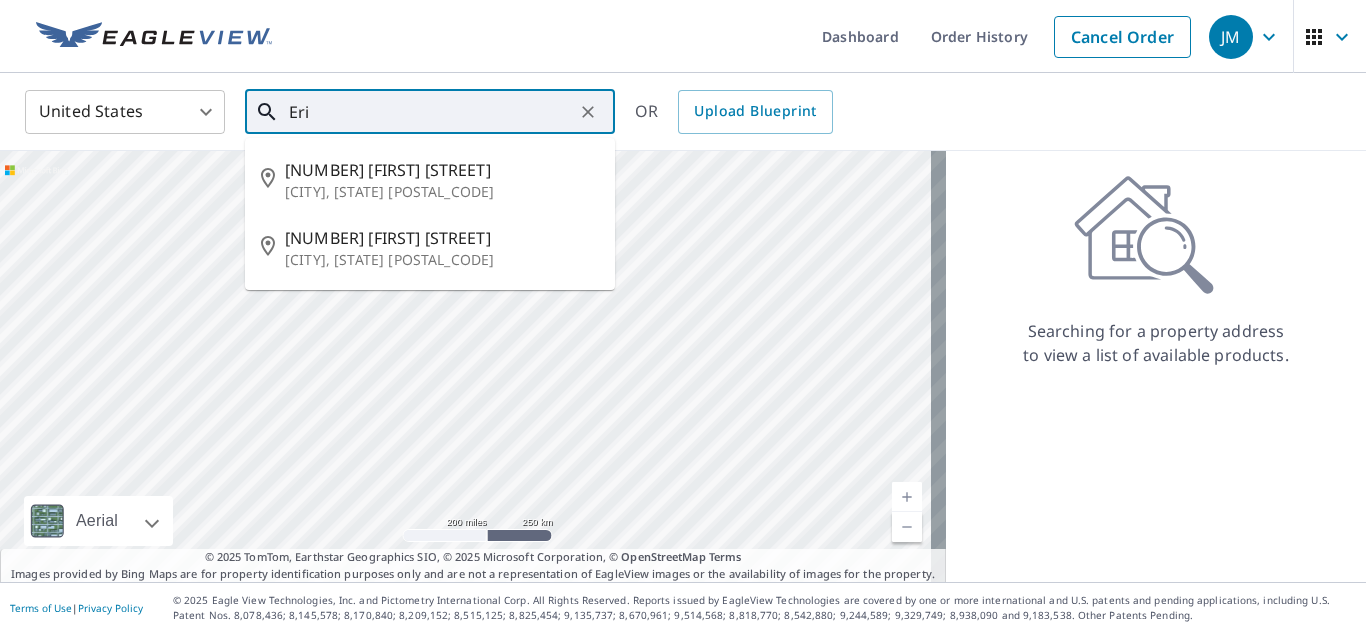 type on "Er" 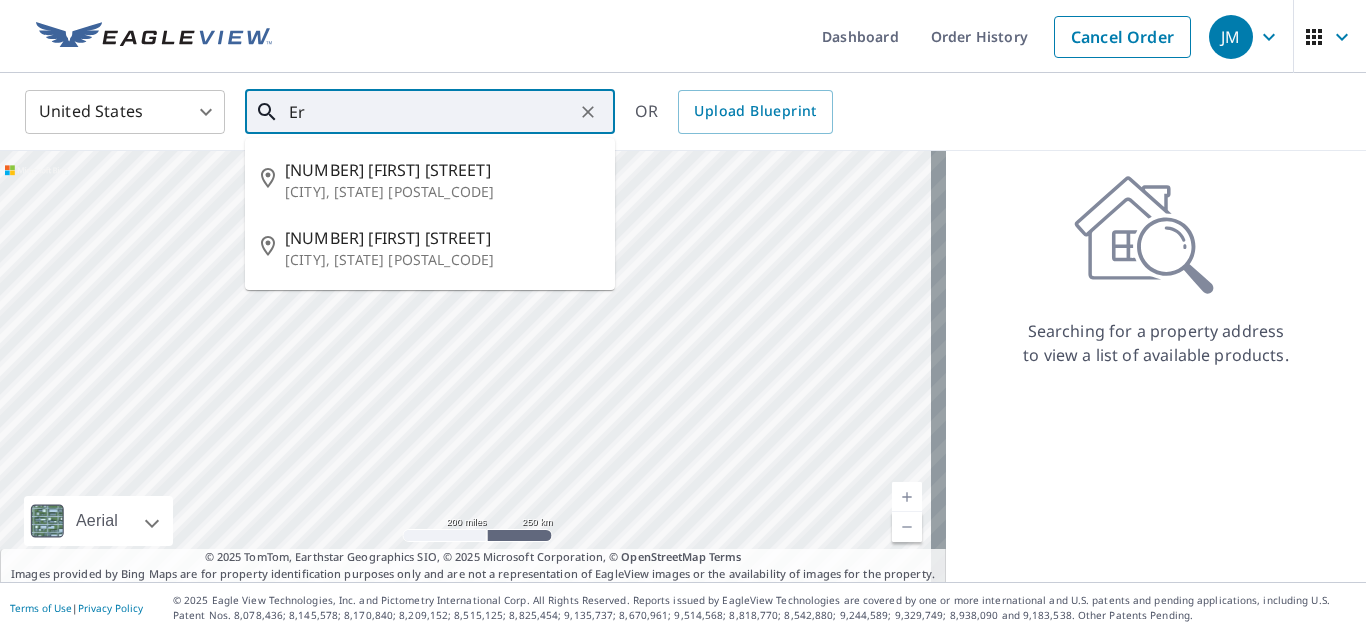 click on "Er" at bounding box center (431, 112) 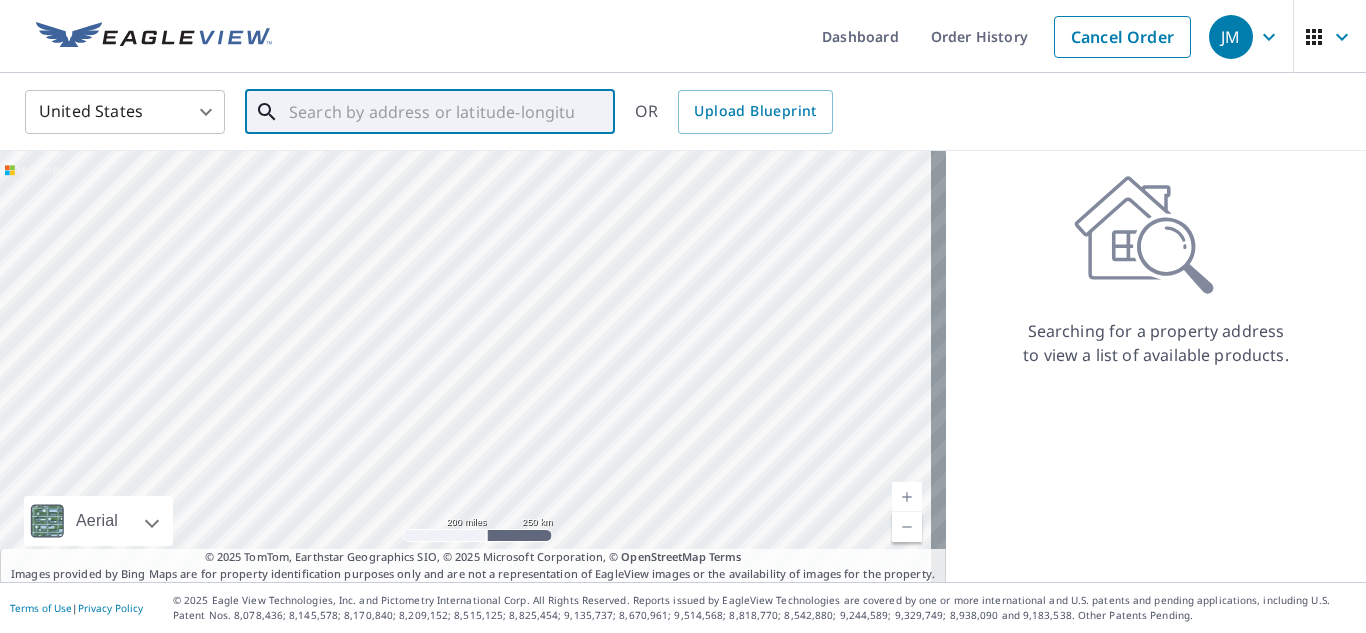 click at bounding box center (431, 112) 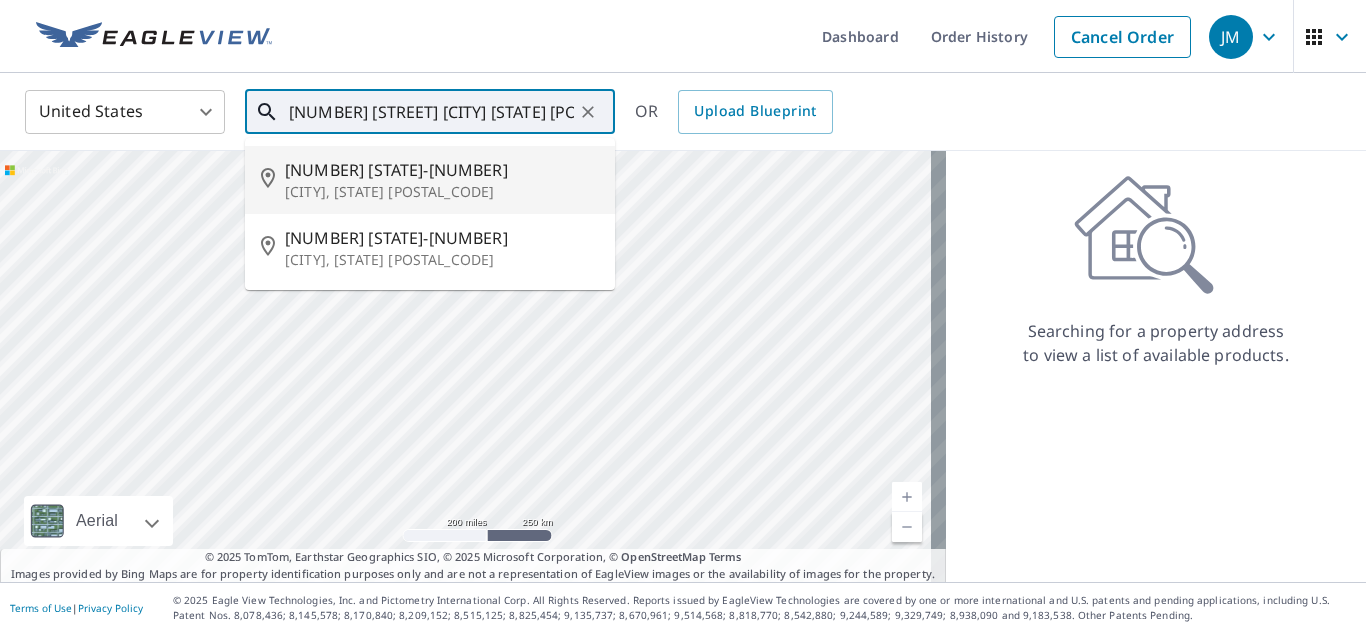 click on "803 WI-32" at bounding box center [442, 170] 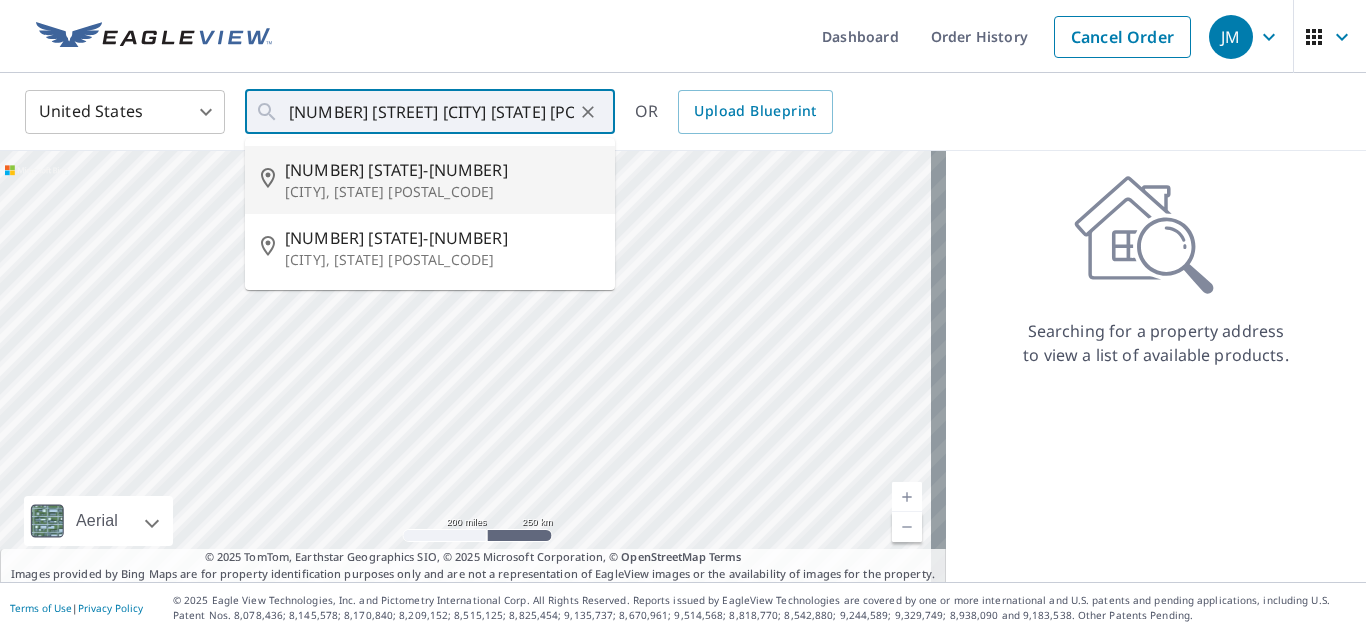 type on "803 WI-32 Three Lakes, WI 54562" 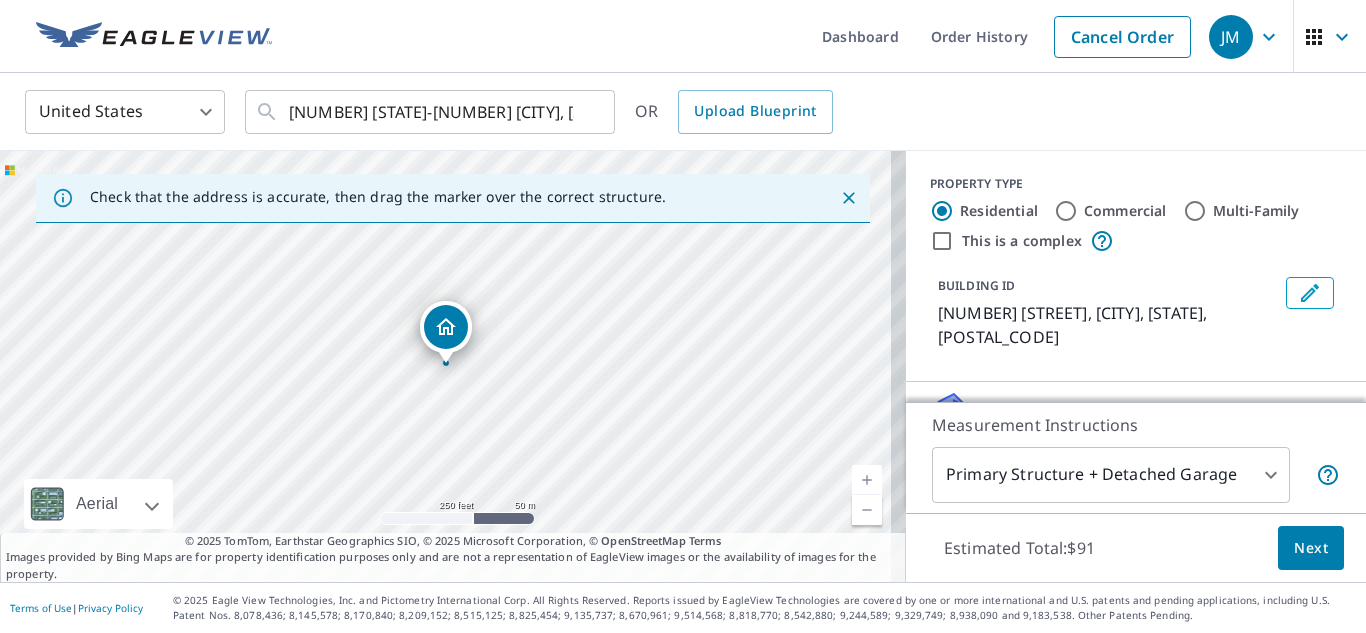 scroll, scrollTop: 40, scrollLeft: 0, axis: vertical 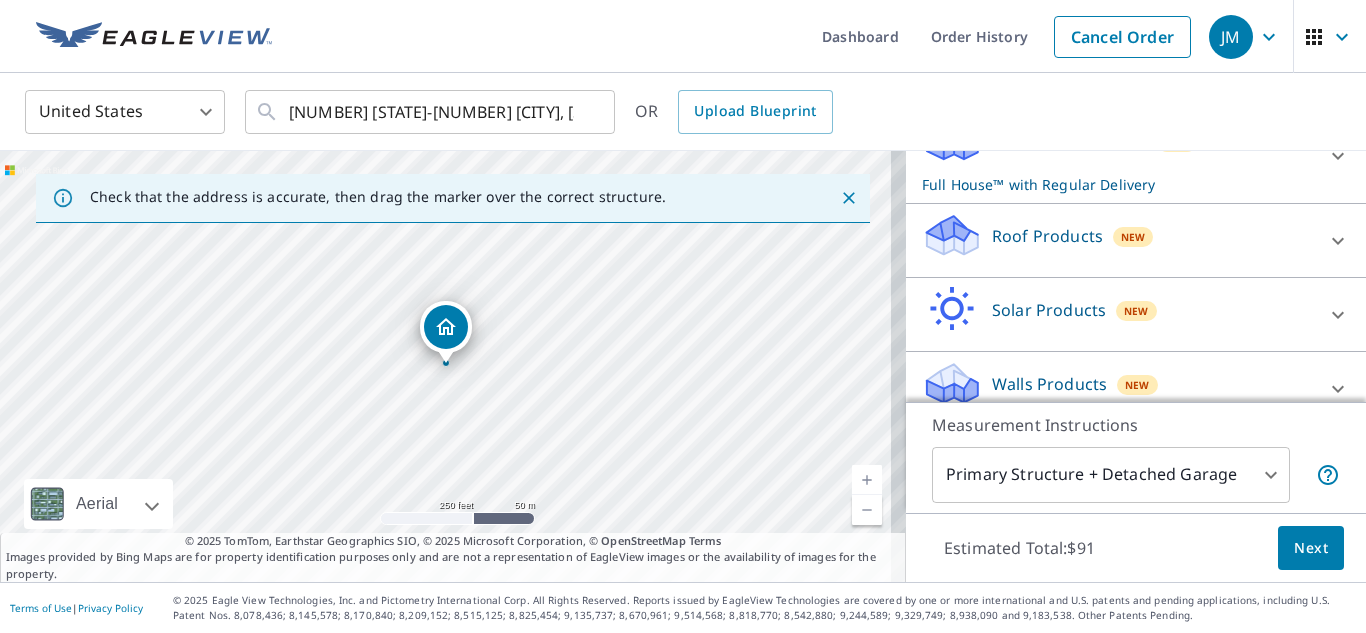 drag, startPoint x: 1336, startPoint y: 403, endPoint x: 1221, endPoint y: 466, distance: 131.1259 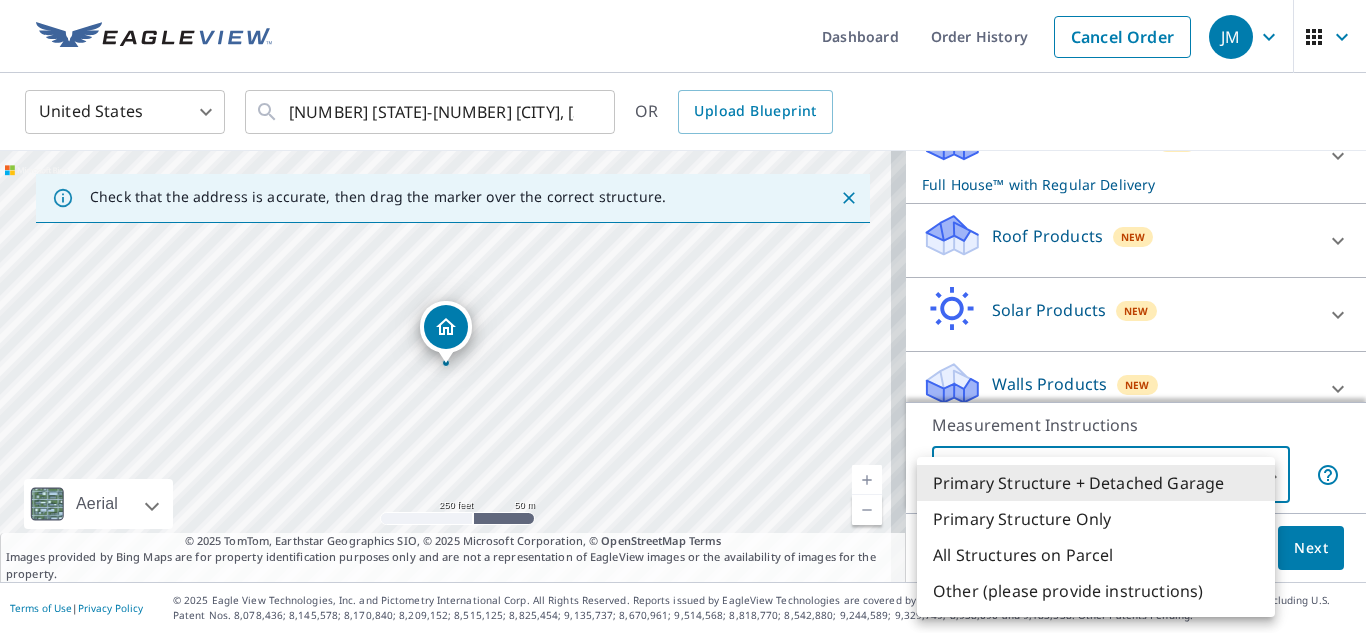 click on "JM JM
Dashboard Order History Cancel Order JM United States US ​ 803 WI-32 Three Lakes, WI 54562 ​ OR Upload Blueprint Check that the address is accurate, then drag the marker over the correct structure. 803 Sth 32 Three Lakes, WI 54562 Aerial Road A standard road map Aerial A detailed look from above Labels Labels 250 feet 50 m © 2025 TomTom, © Vexcel Imaging, © 2025 Microsoft Corporation,  © OpenStreetMap Terms © 2025 TomTom, Earthstar Geographics SIO, © 2025 Microsoft Corporation, ©   OpenStreetMap   Terms Images provided by Bing Maps are for property identification purposes only and are not a representation of EagleView images or the availability of images for the property. PROPERTY TYPE Residential Commercial Multi-Family This is a complex BUILDING ID 803 Sth 32, Three Lakes, WI, 54562 Full House Products New Full House™ with Regular Delivery Full House™ $91 Delivery Regular $0 8 ​ Roof Products New Premium $24.25 - $75.5 QuickSquares™ $18 Gutter $13.75 Bid Perfect™ $18 New New" at bounding box center [683, 316] 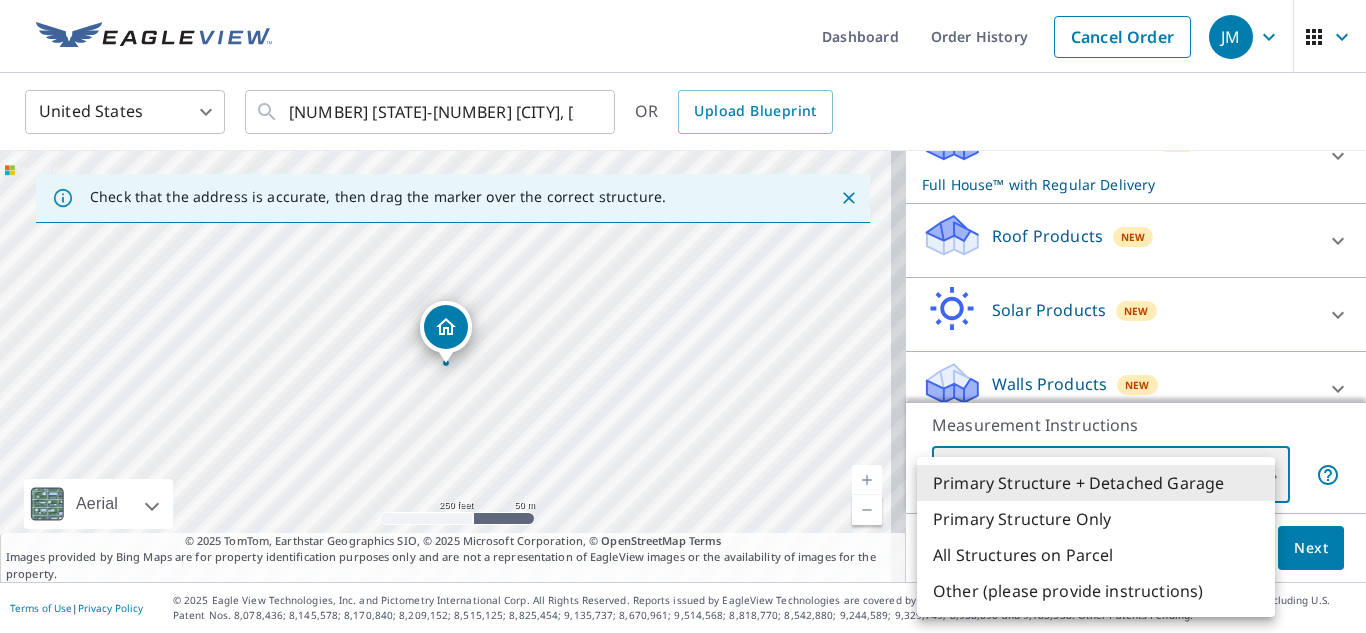 type on "2" 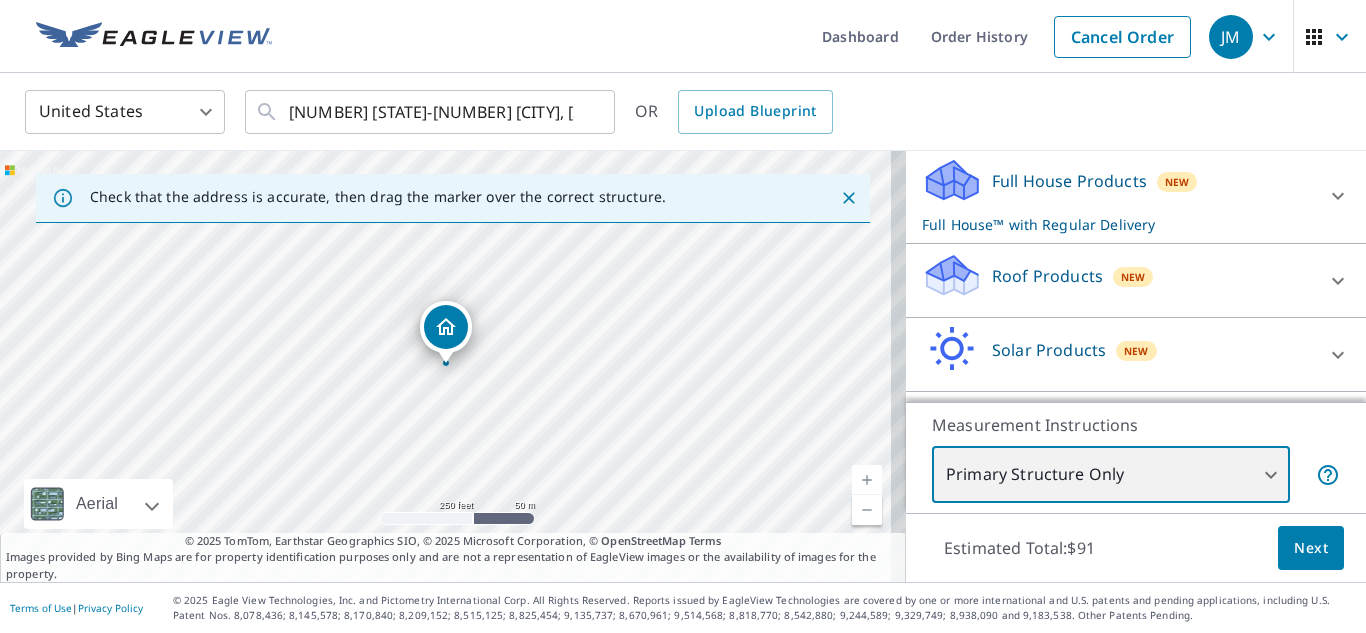 scroll, scrollTop: 113, scrollLeft: 0, axis: vertical 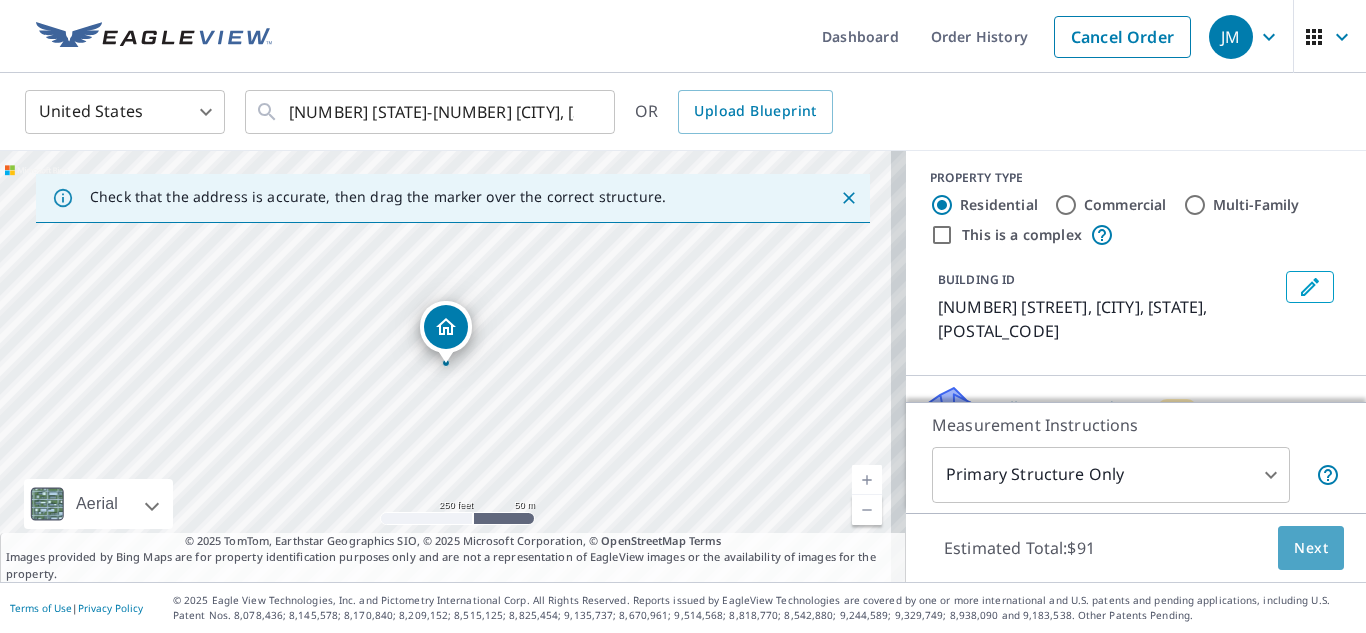 click on "Next" at bounding box center [1311, 548] 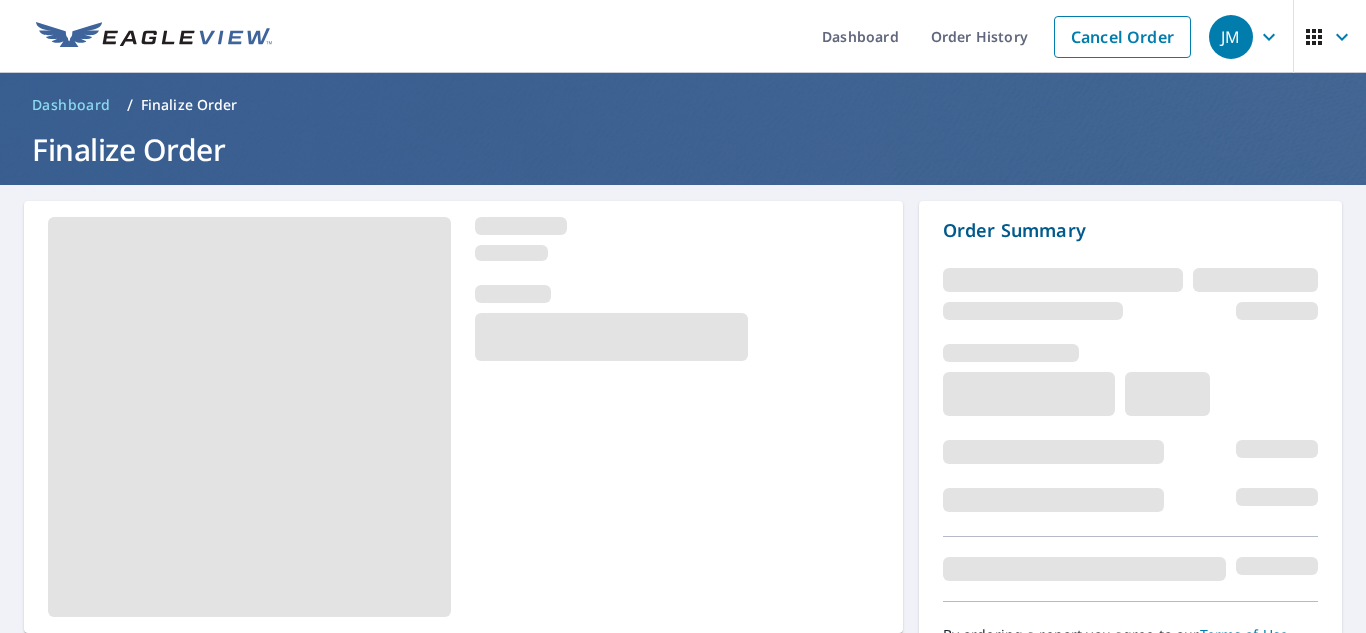 click at bounding box center (1130, 569) 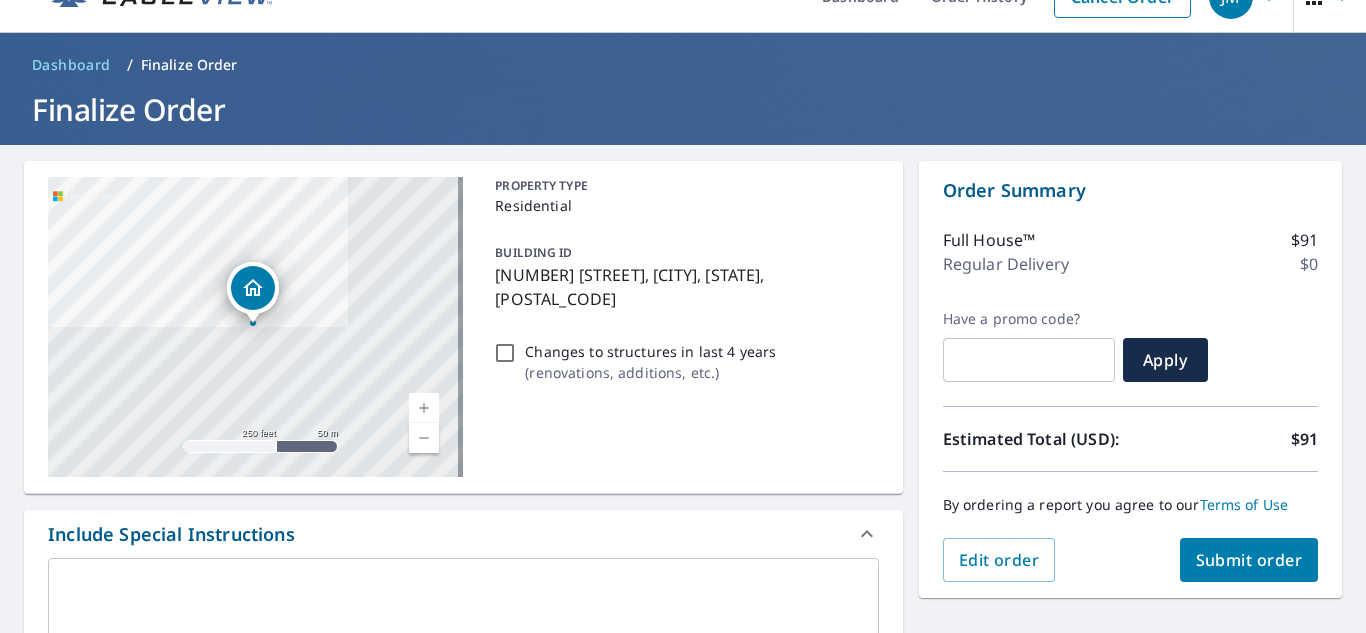 scroll, scrollTop: 93, scrollLeft: 0, axis: vertical 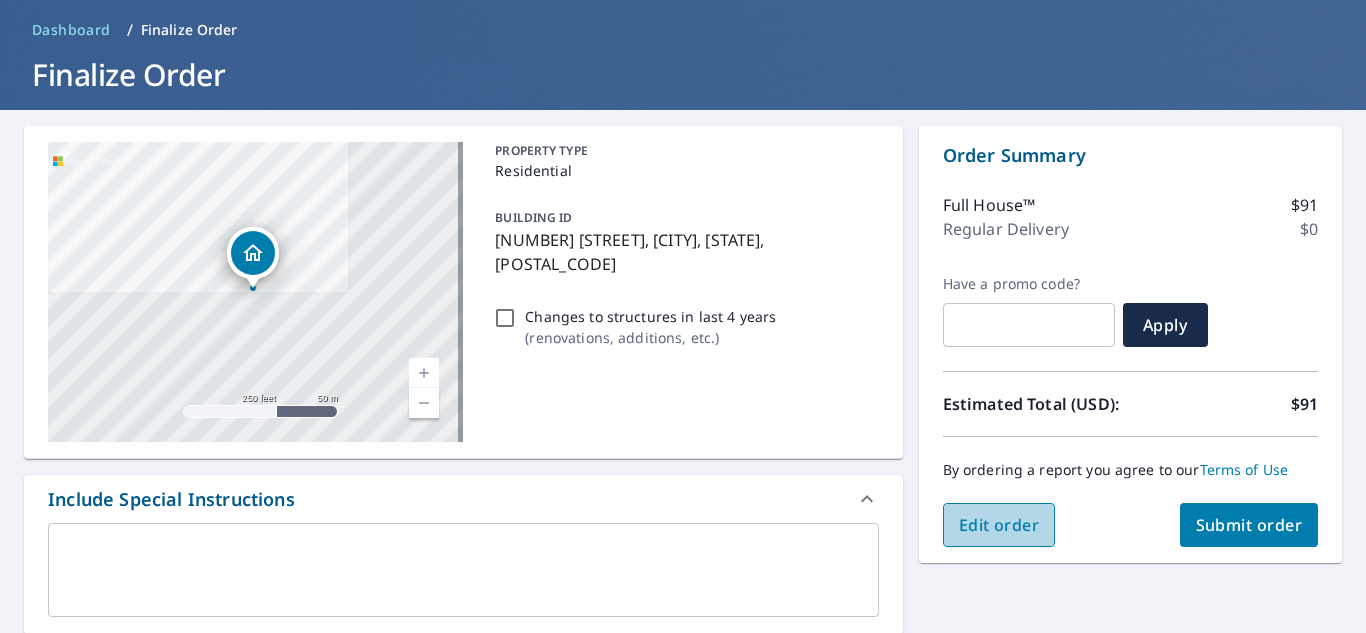 click on "Edit order" at bounding box center [999, 525] 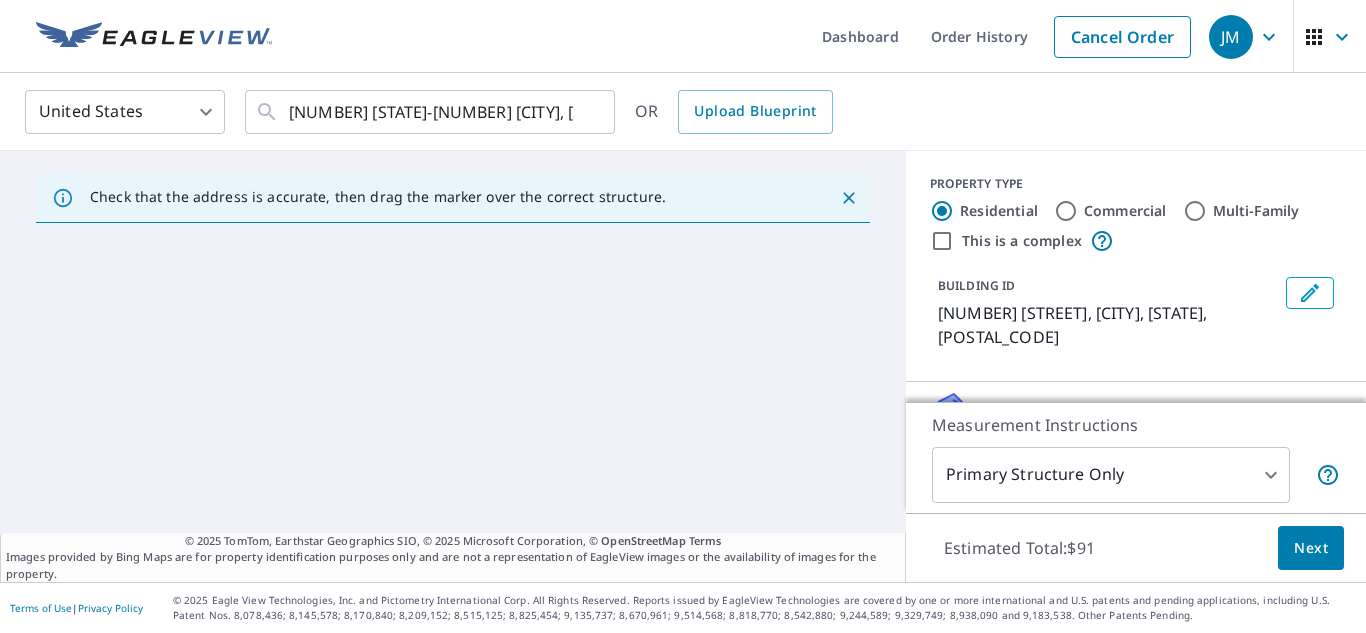 scroll, scrollTop: 0, scrollLeft: 0, axis: both 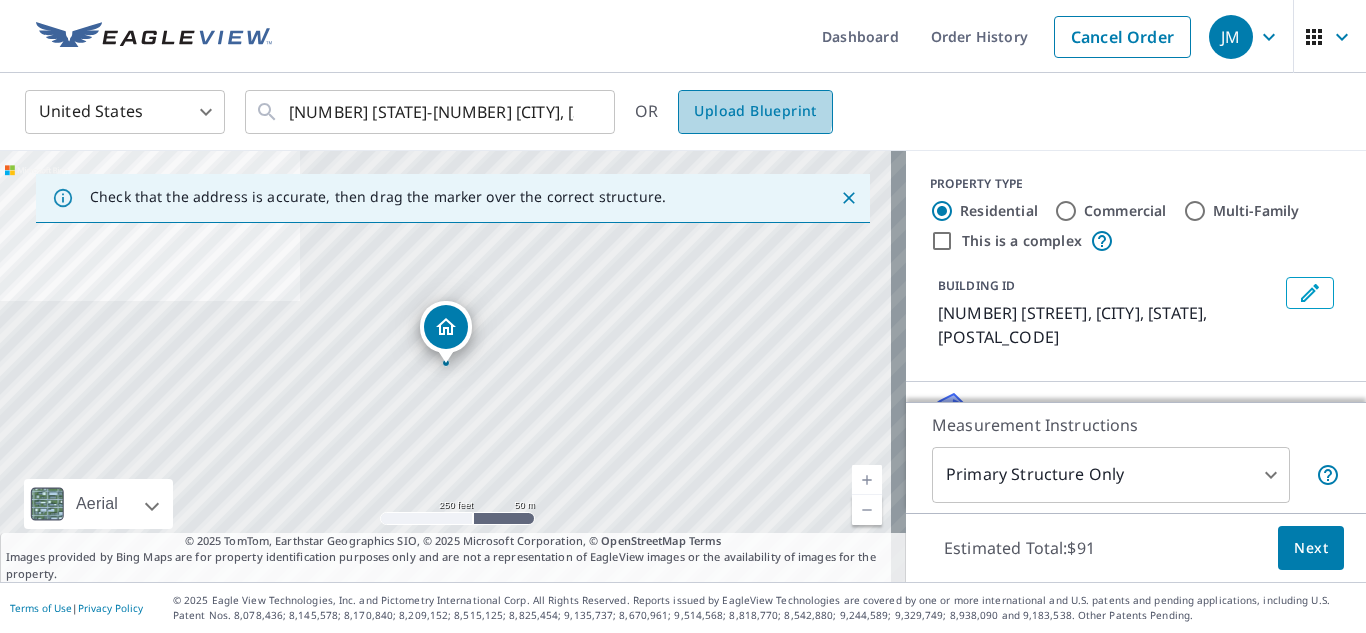 click on "Upload Blueprint" at bounding box center [755, 111] 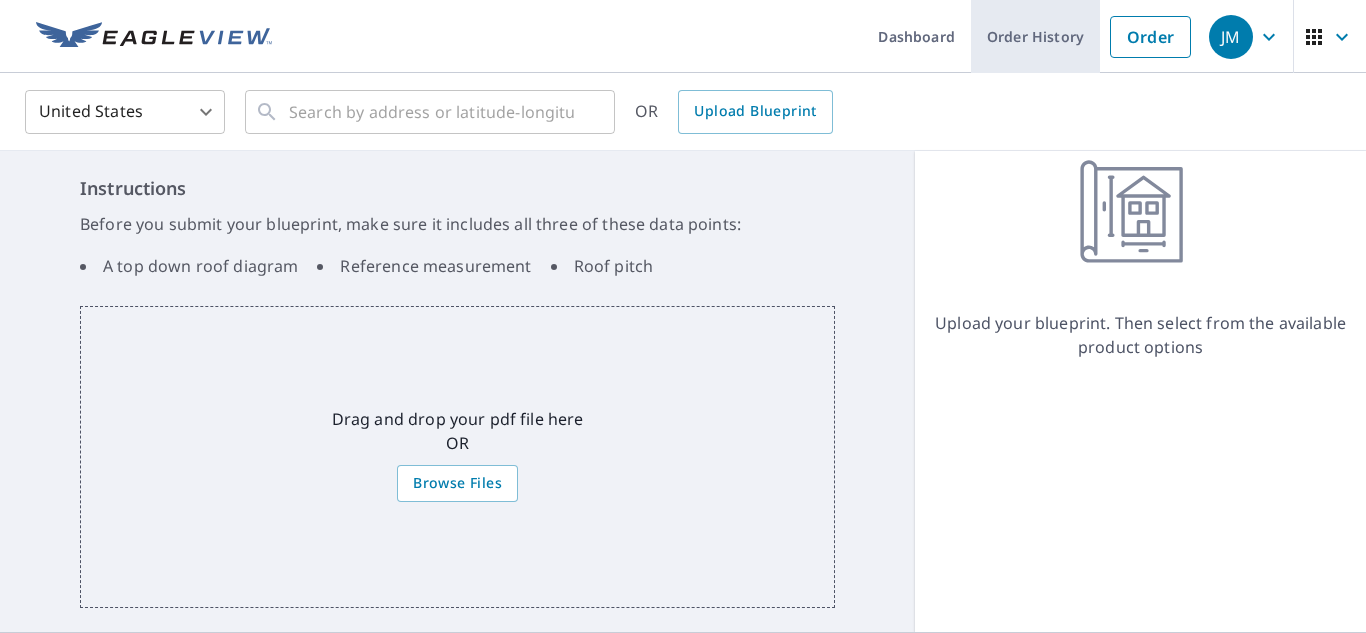 click on "Order History" at bounding box center (1035, 36) 